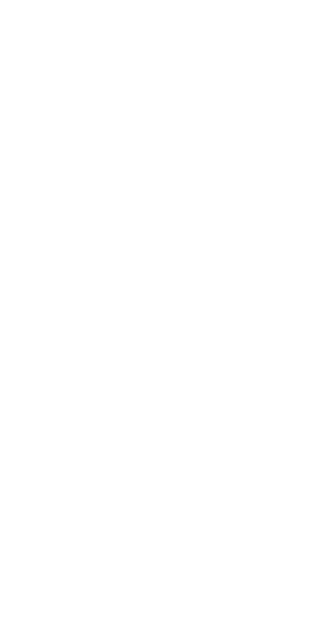 scroll, scrollTop: 0, scrollLeft: 0, axis: both 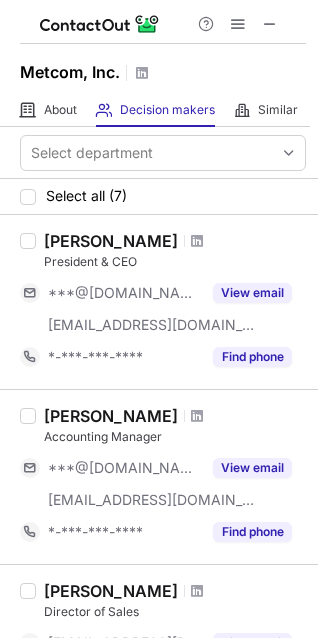 click on "Christy Wills" at bounding box center (175, 416) 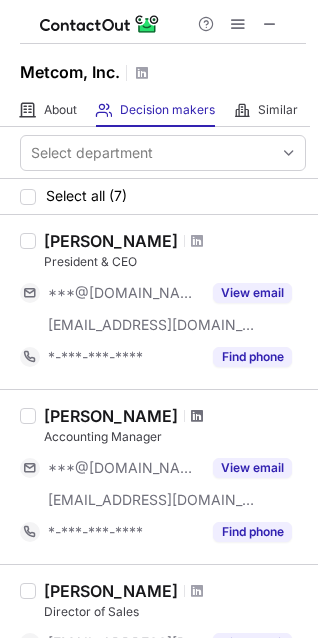 click at bounding box center [197, 416] 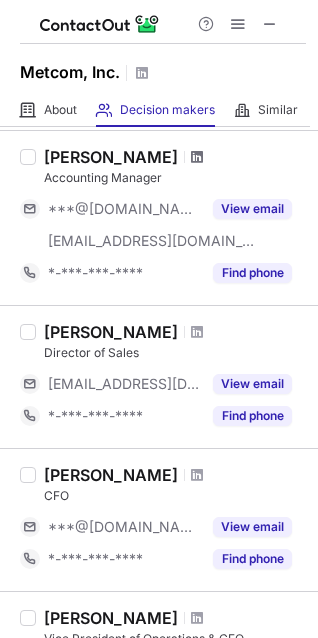scroll, scrollTop: 300, scrollLeft: 0, axis: vertical 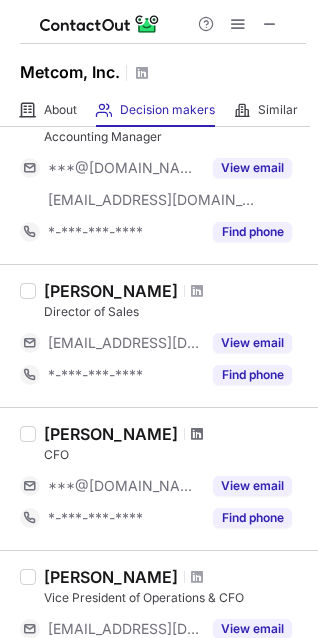 click at bounding box center (197, 434) 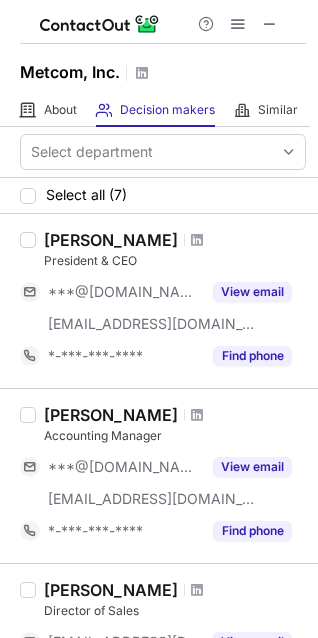 scroll, scrollTop: 0, scrollLeft: 0, axis: both 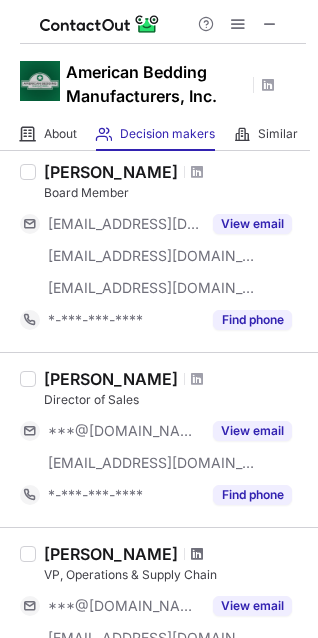 click at bounding box center [197, 554] 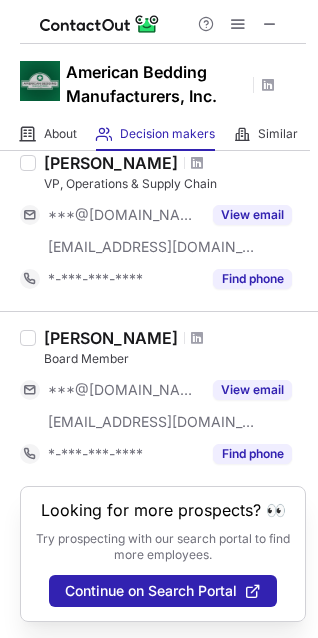 scroll, scrollTop: 710, scrollLeft: 0, axis: vertical 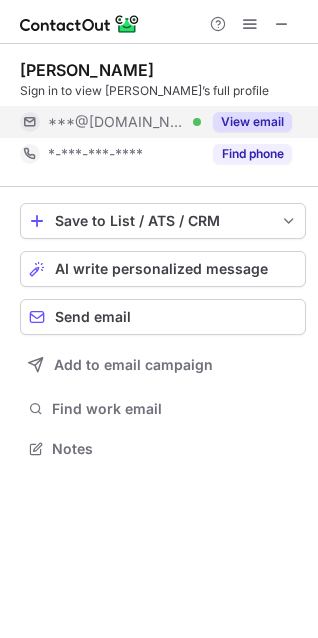click on "View email" at bounding box center (252, 122) 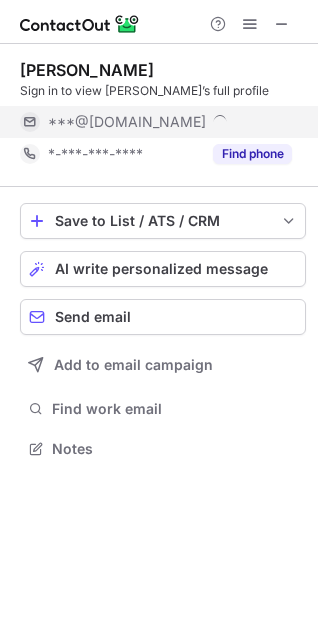 scroll, scrollTop: 10, scrollLeft: 10, axis: both 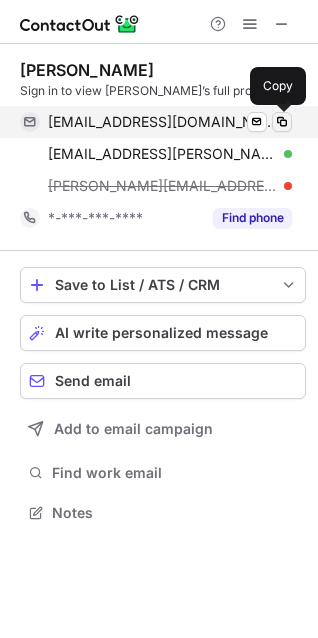 click at bounding box center [282, 122] 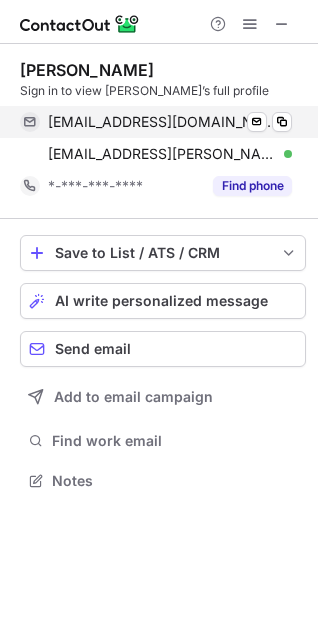 scroll, scrollTop: 467, scrollLeft: 318, axis: both 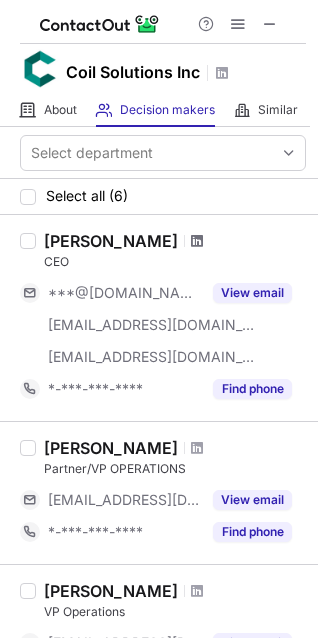 click at bounding box center [197, 241] 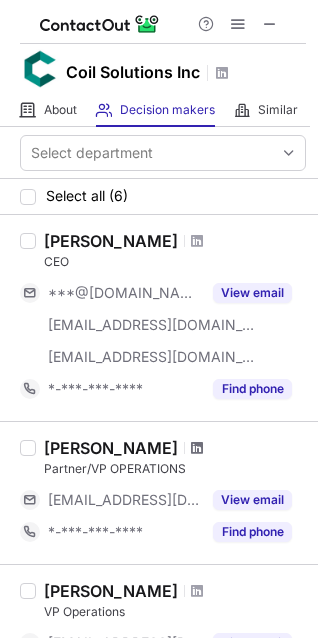 click at bounding box center [197, 448] 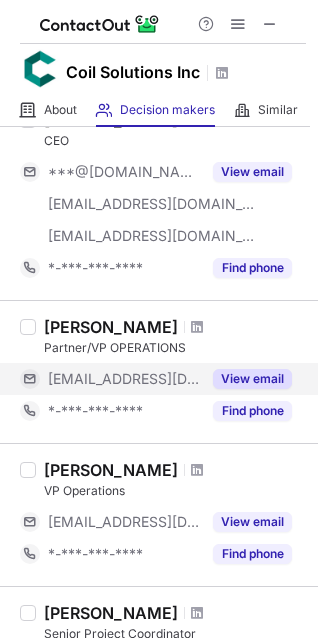 scroll, scrollTop: 200, scrollLeft: 0, axis: vertical 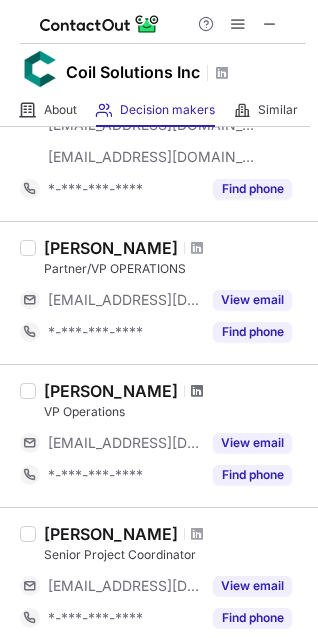 click at bounding box center (197, 391) 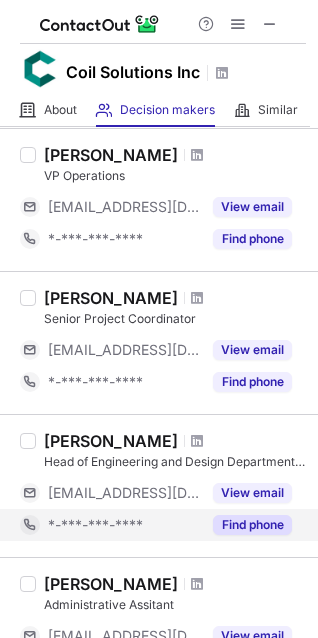 scroll, scrollTop: 600, scrollLeft: 0, axis: vertical 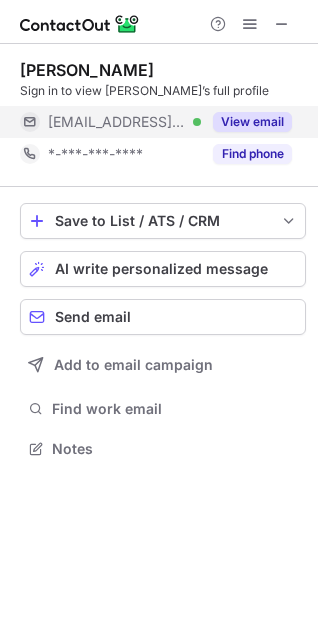 click on "View email" at bounding box center [246, 122] 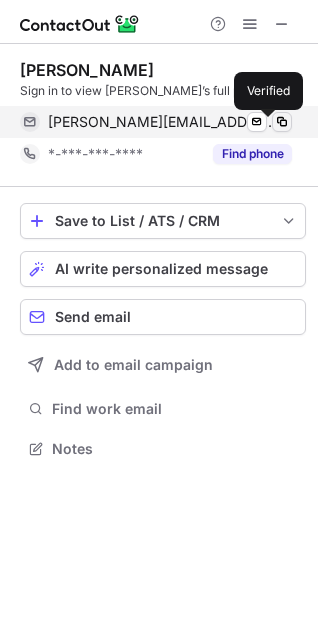 click at bounding box center [282, 122] 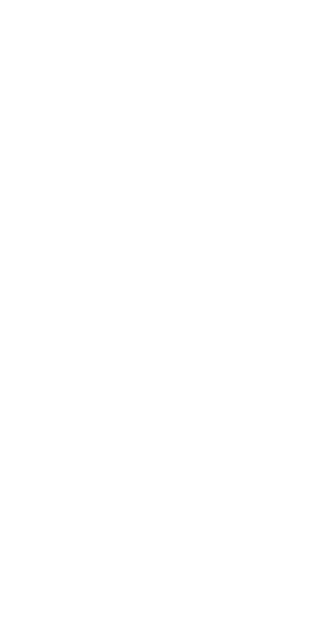 scroll, scrollTop: 0, scrollLeft: 0, axis: both 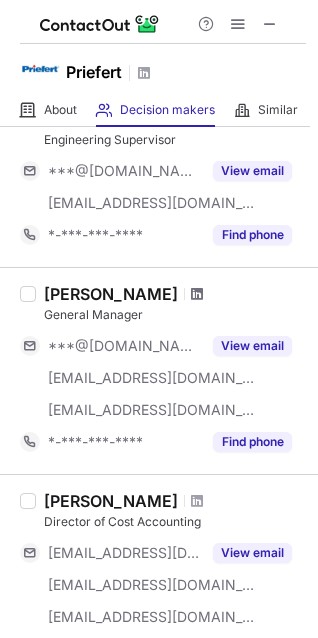 click at bounding box center (197, 294) 